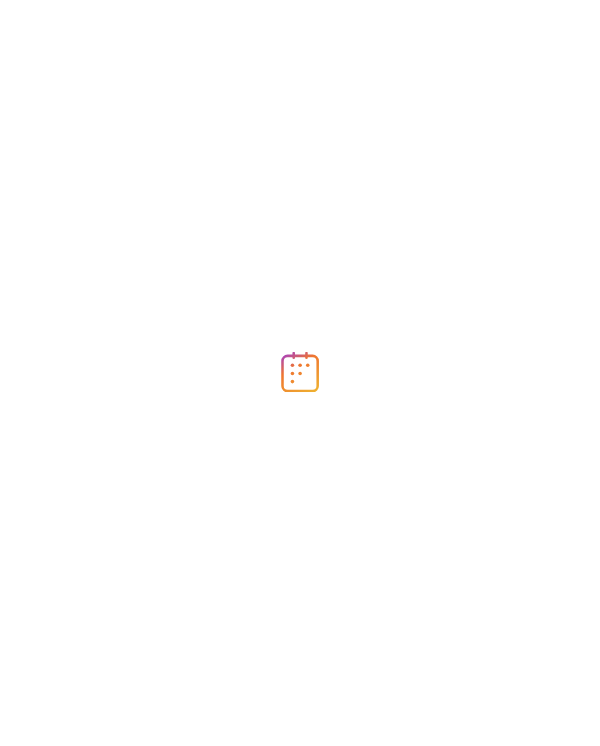 scroll, scrollTop: 0, scrollLeft: 0, axis: both 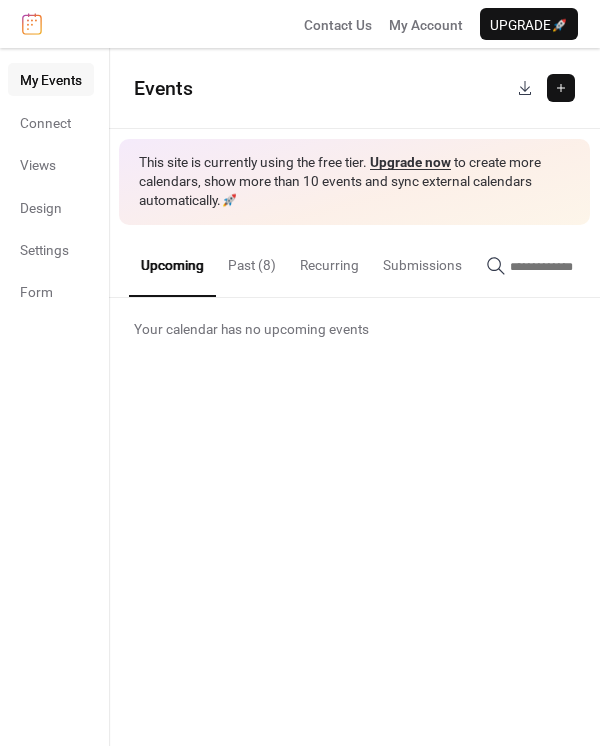 click at bounding box center [561, 88] 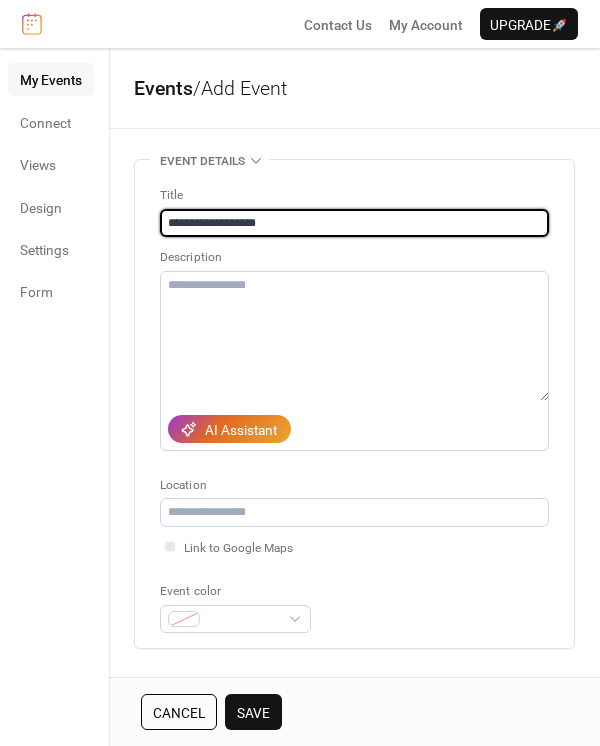type on "**********" 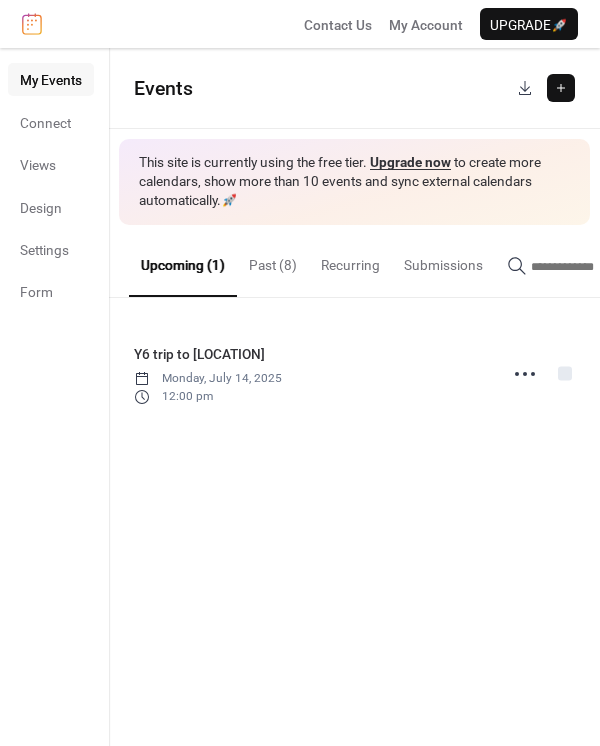 click at bounding box center [561, 88] 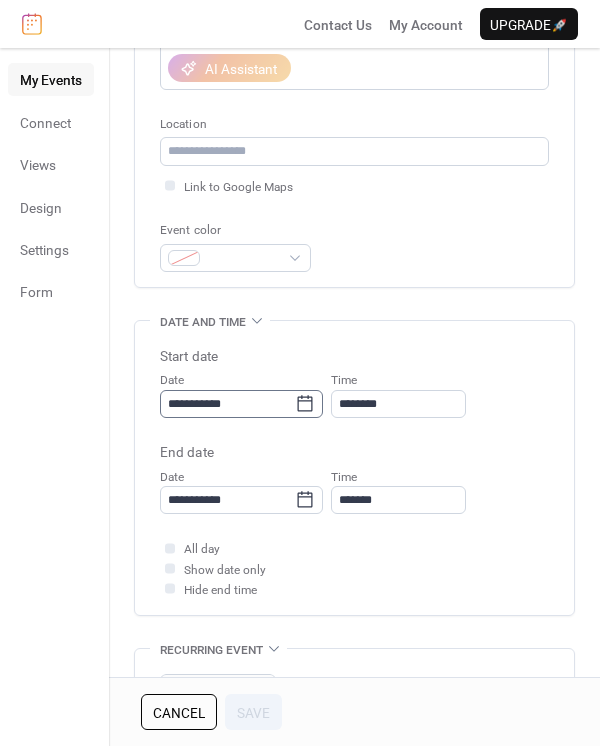 scroll, scrollTop: 333, scrollLeft: 0, axis: vertical 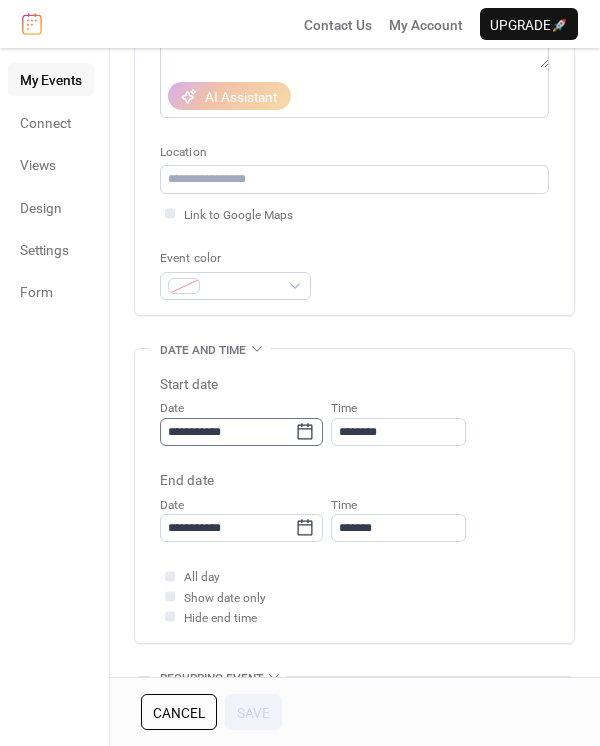 click 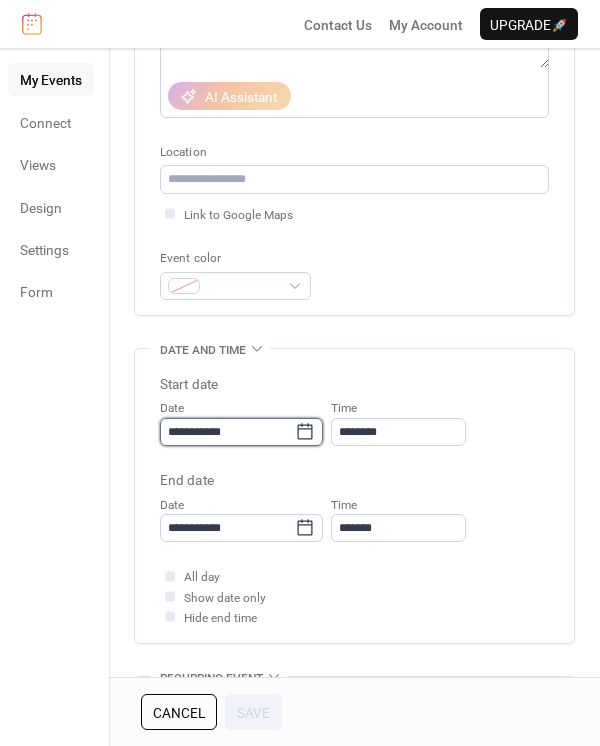 click on "**********" at bounding box center (227, 432) 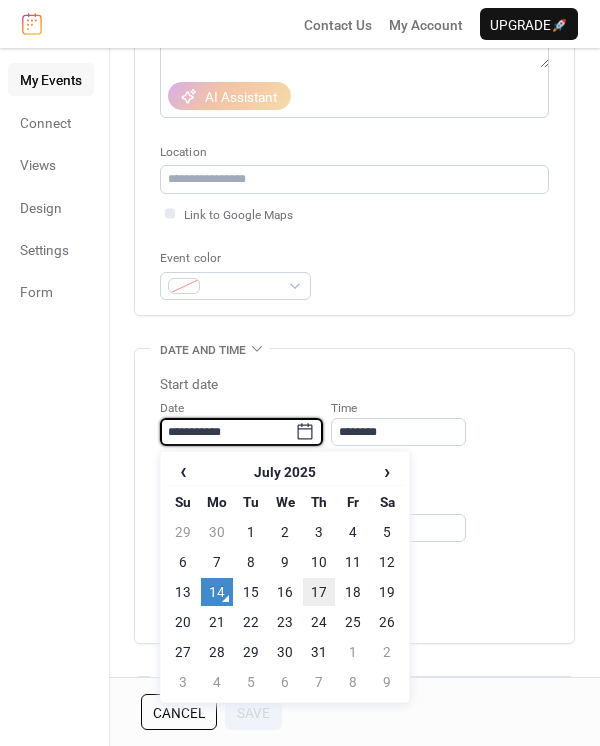 click on "17" at bounding box center [319, 592] 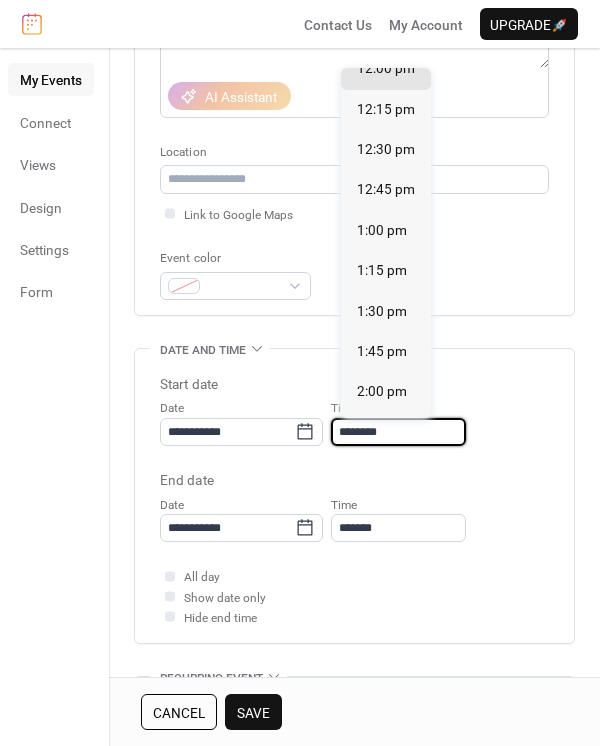 click on "********" at bounding box center [398, 432] 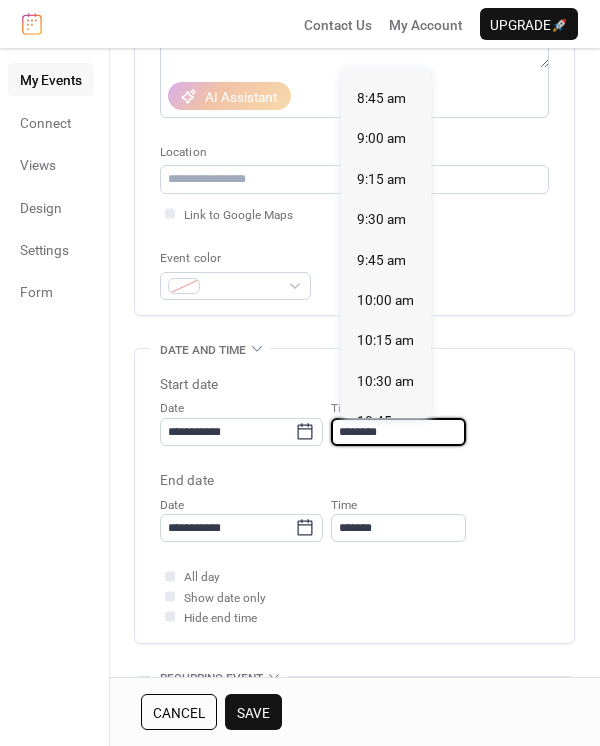 scroll, scrollTop: 1514, scrollLeft: 0, axis: vertical 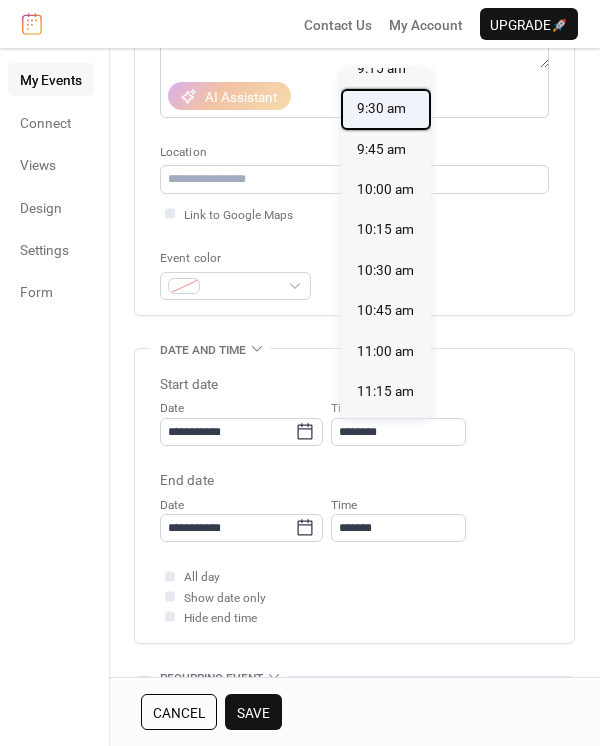 click on "9:30 am" at bounding box center (381, 108) 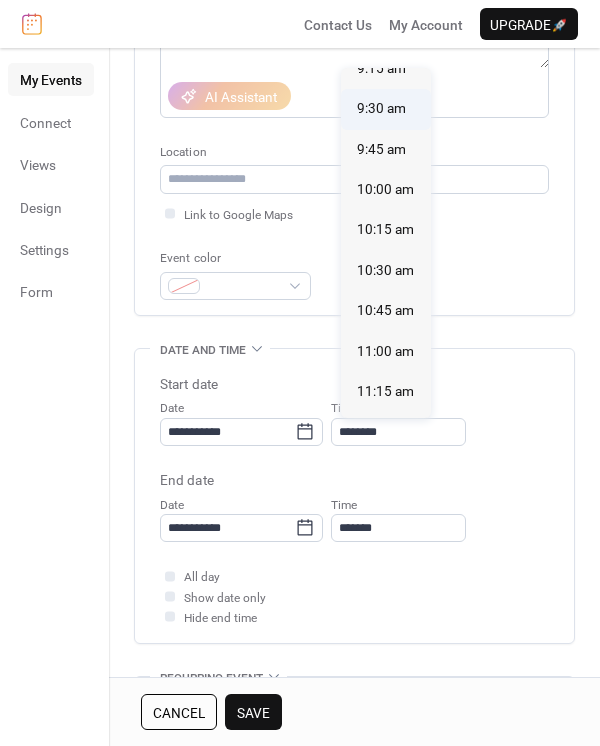 type on "*******" 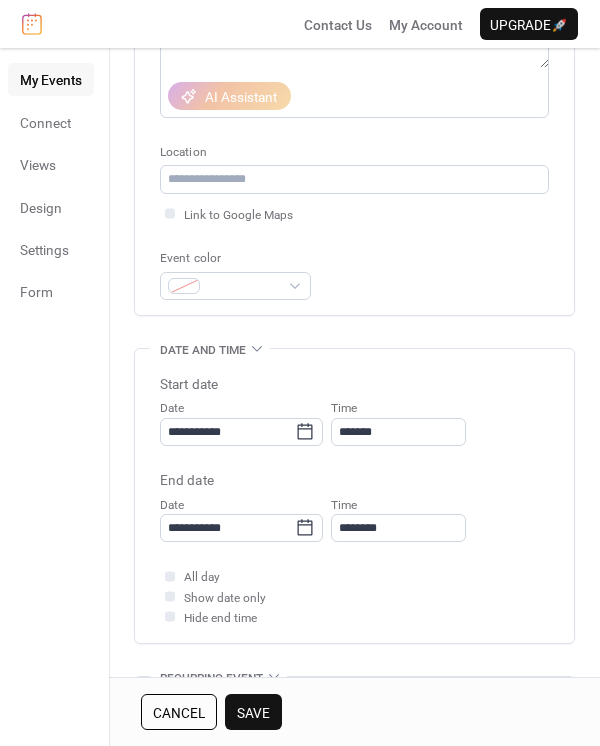 scroll, scrollTop: 0, scrollLeft: 0, axis: both 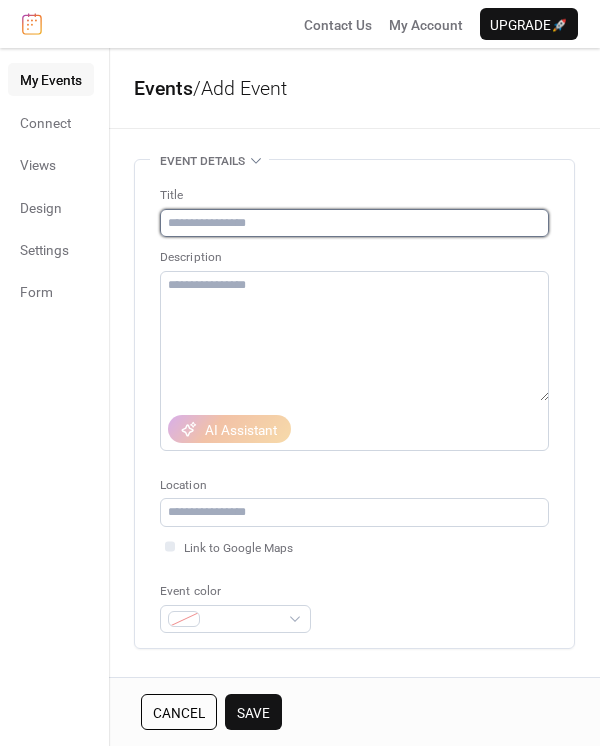 click at bounding box center (354, 223) 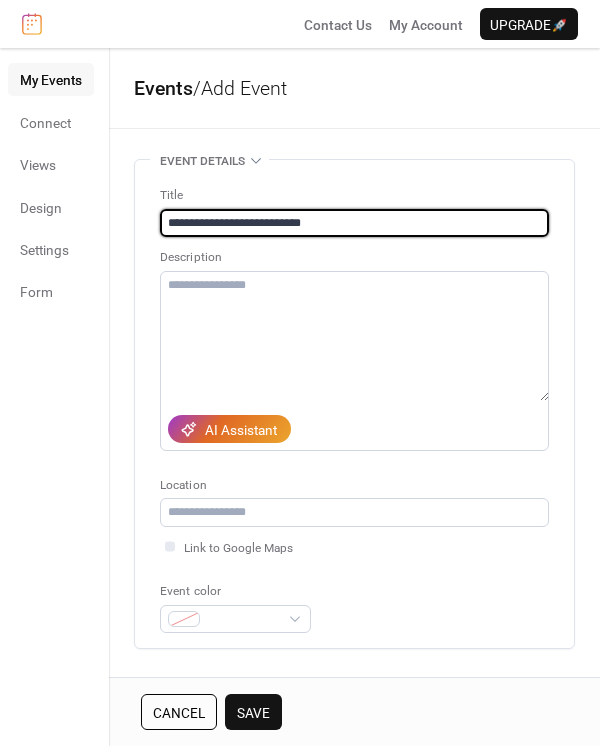 click on "**********" at bounding box center (354, 223) 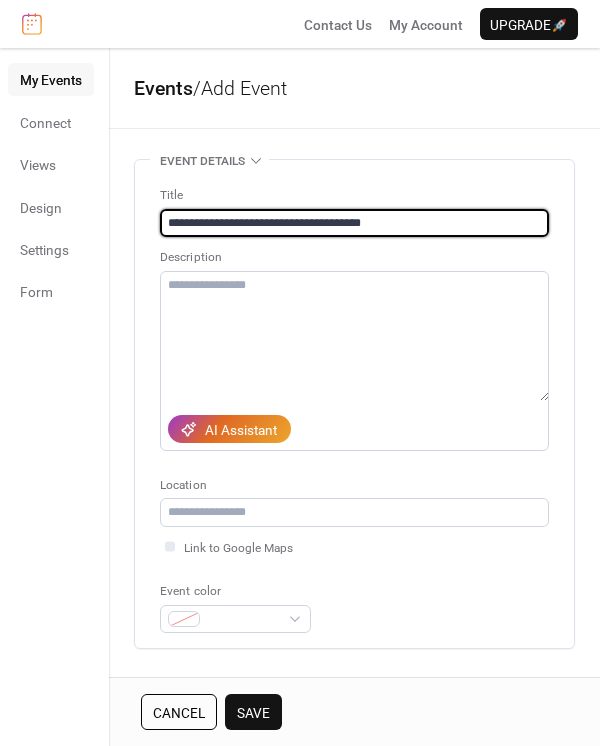 type on "**********" 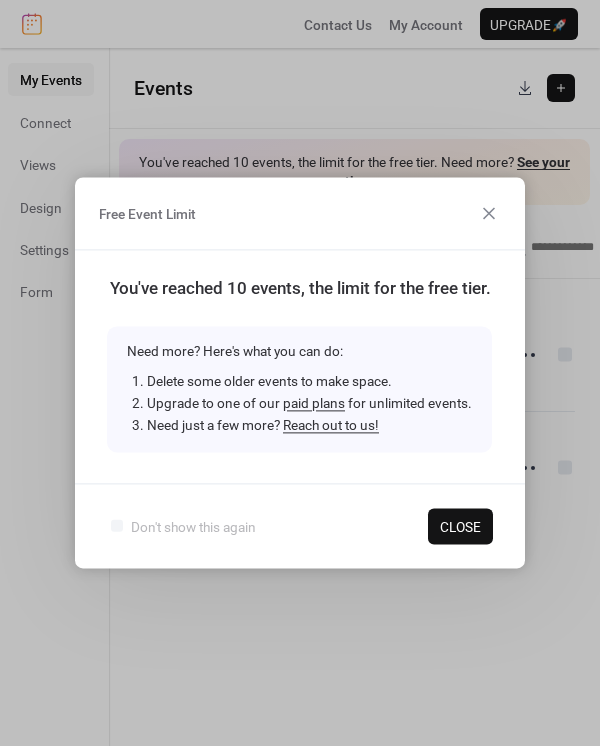 click on "Close" at bounding box center (460, 527) 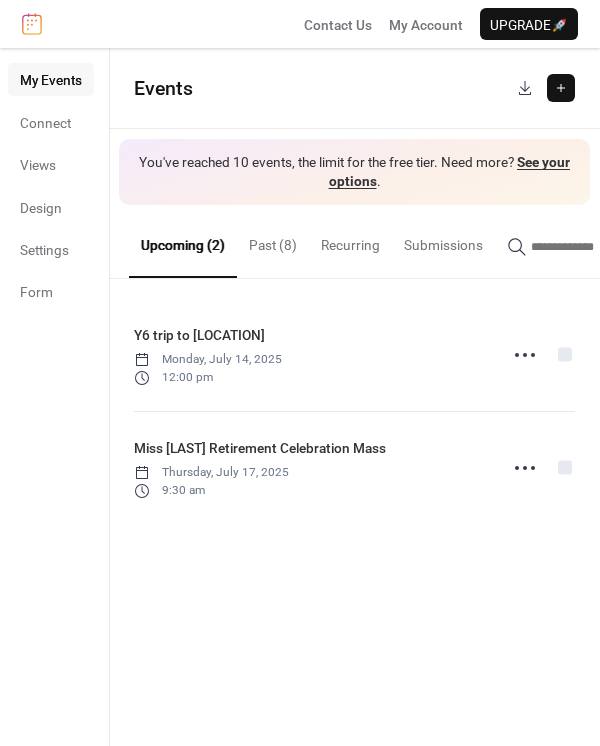 click on "Past (8)" at bounding box center (273, 240) 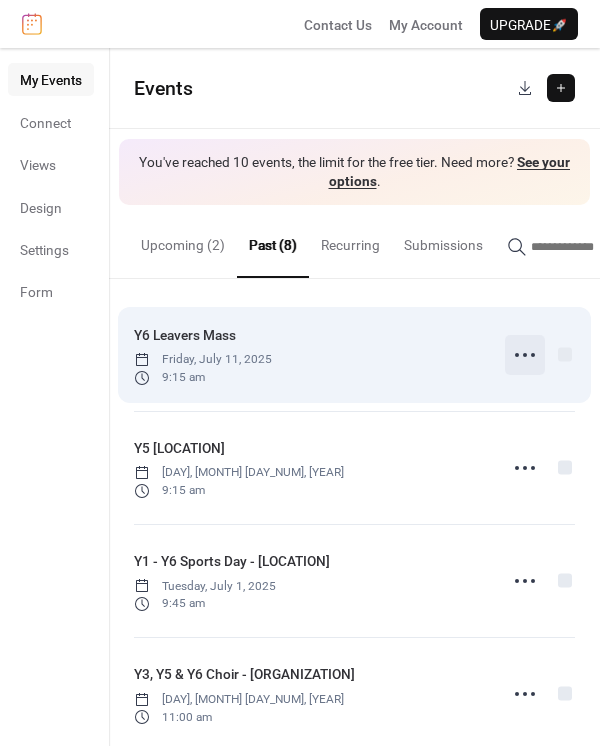 click 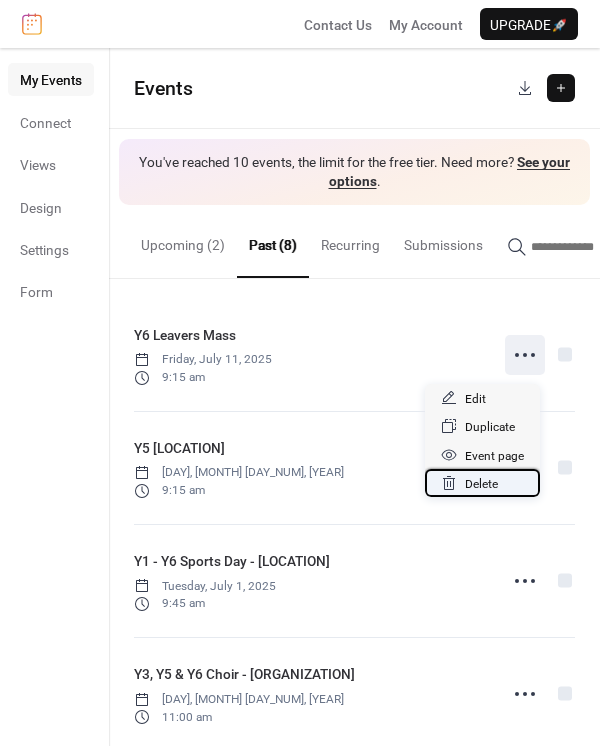 click on "Delete" at bounding box center [481, 484] 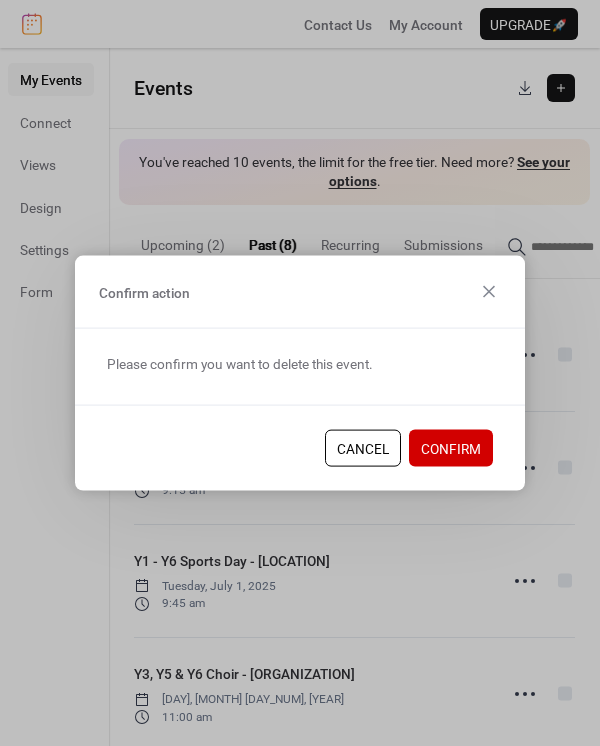 click on "Confirm" at bounding box center (451, 449) 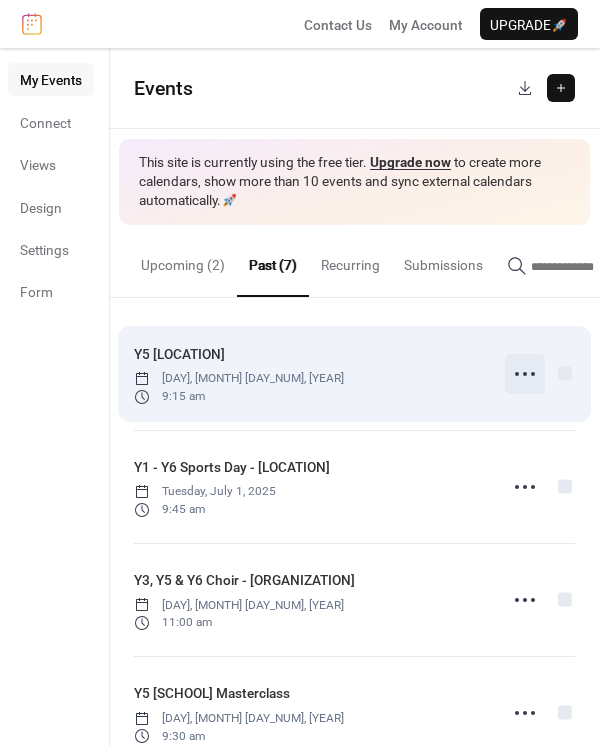 click 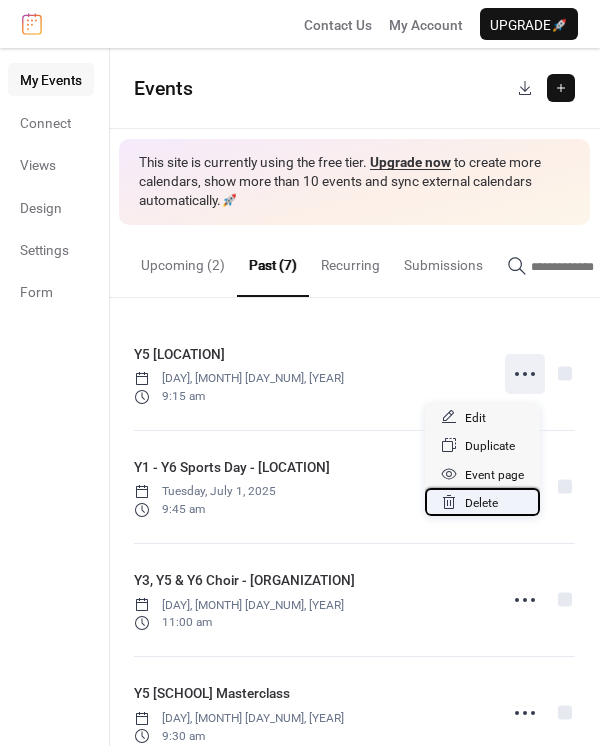 click on "Delete" at bounding box center (481, 503) 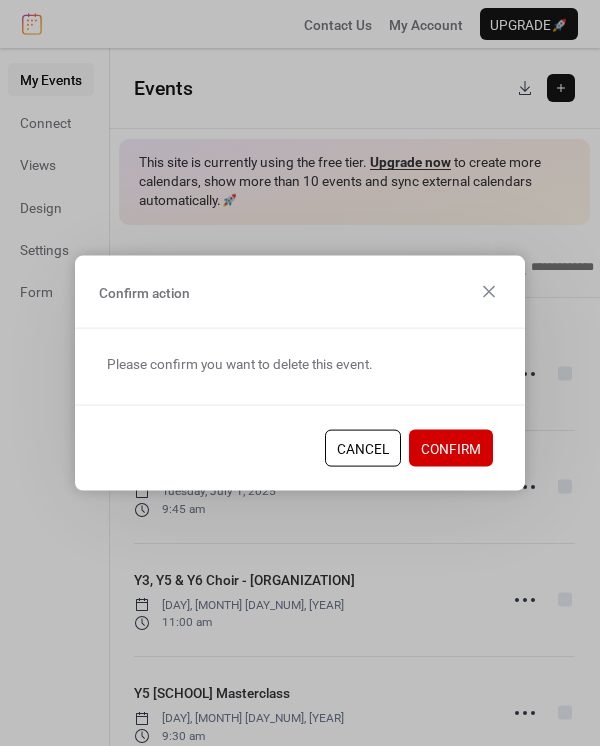 click on "Confirm" at bounding box center [451, 449] 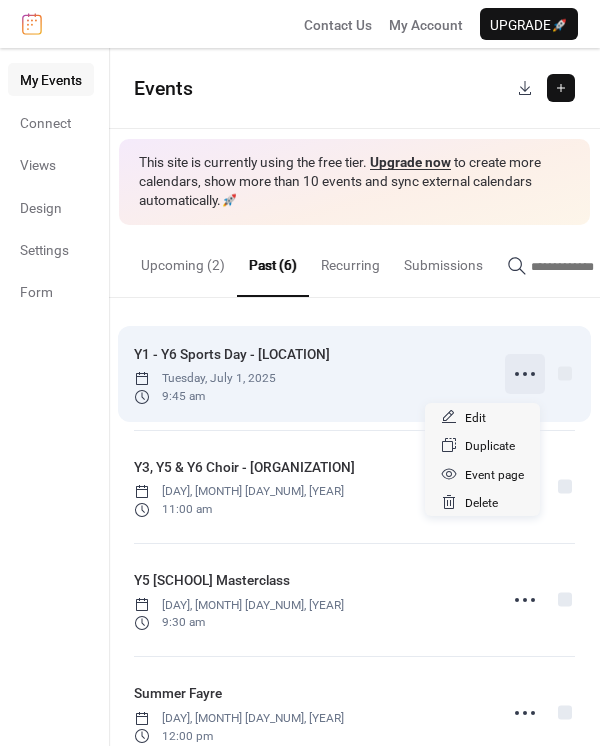click 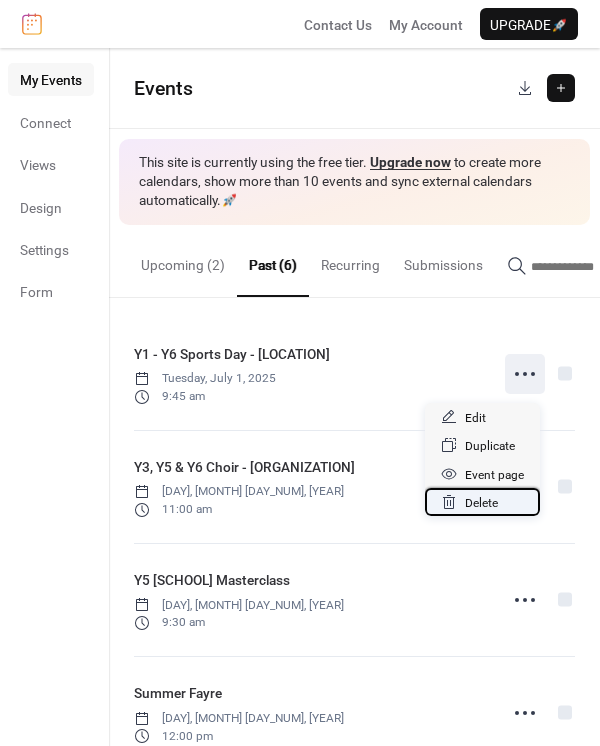 click on "Delete" at bounding box center (481, 503) 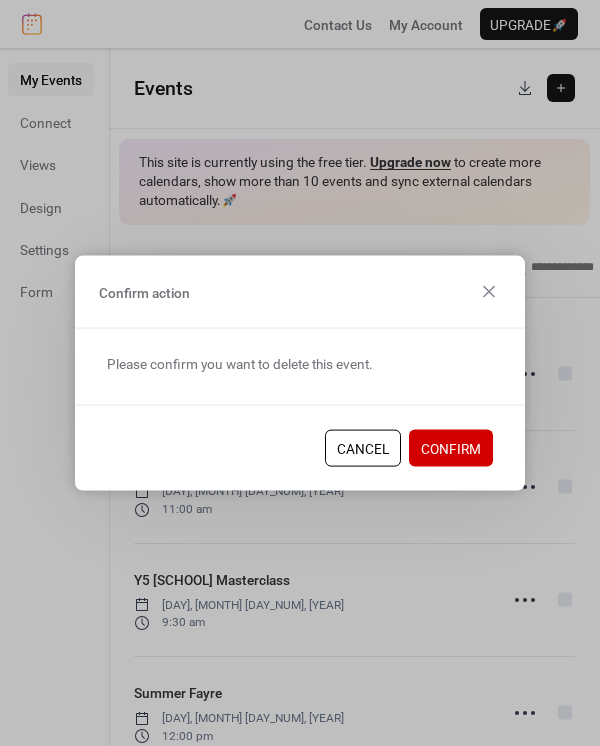 click on "Confirm" at bounding box center [451, 449] 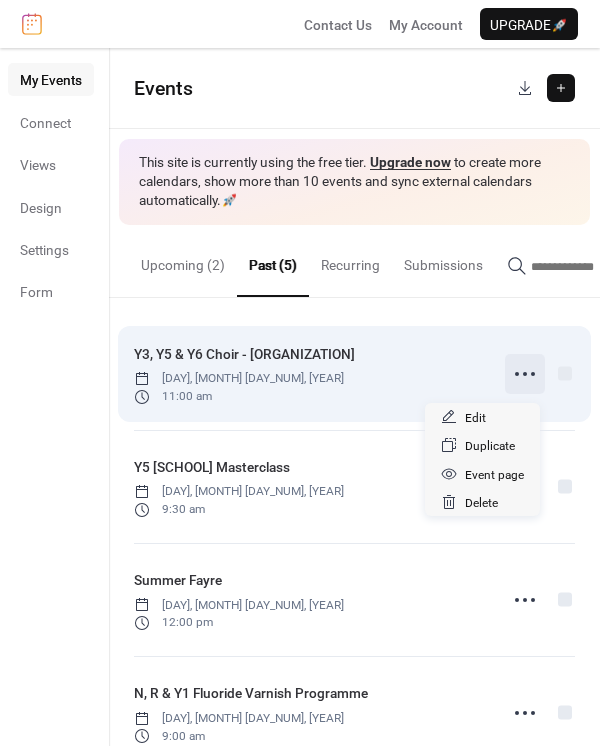 click 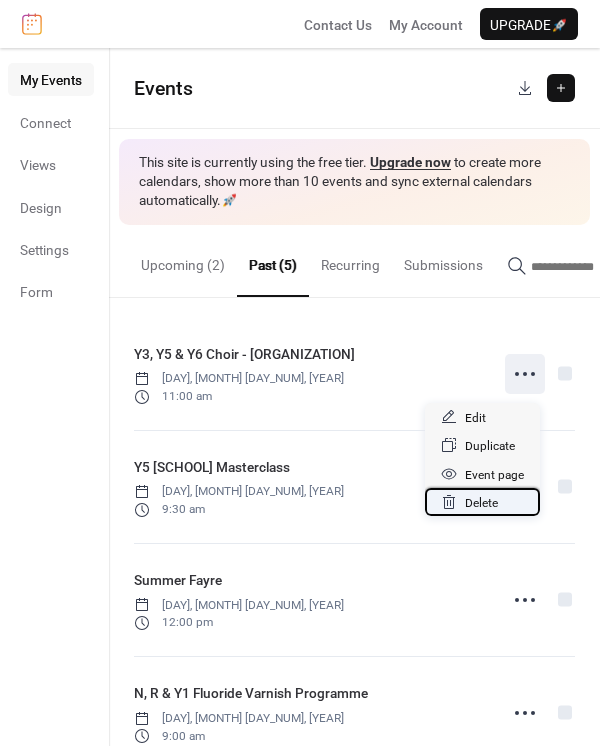 click on "Delete" at bounding box center (481, 503) 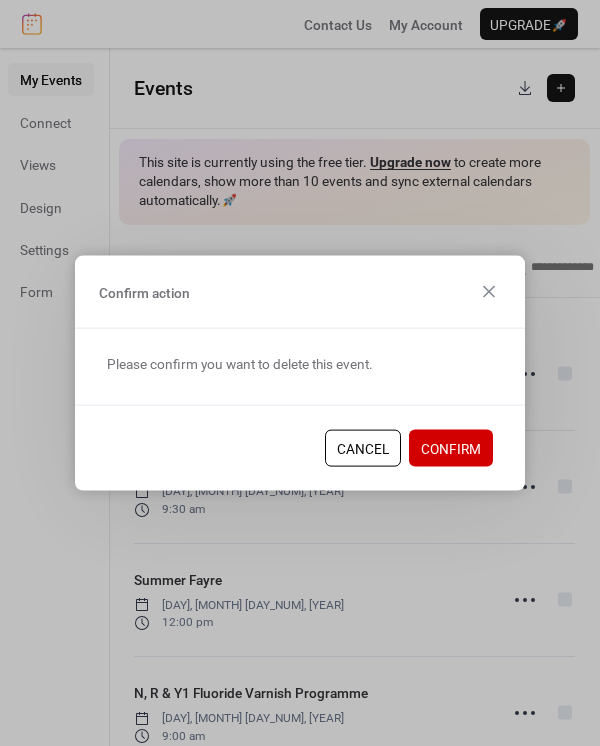 click on "Confirm" at bounding box center [451, 449] 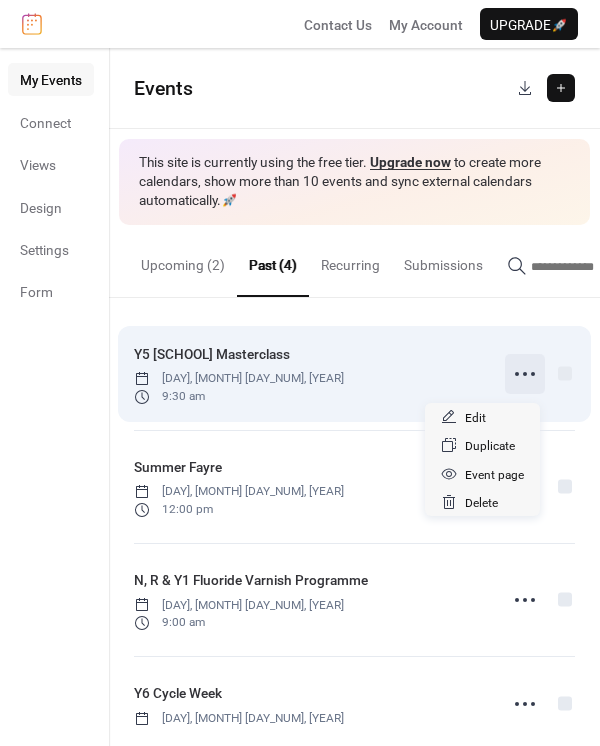click 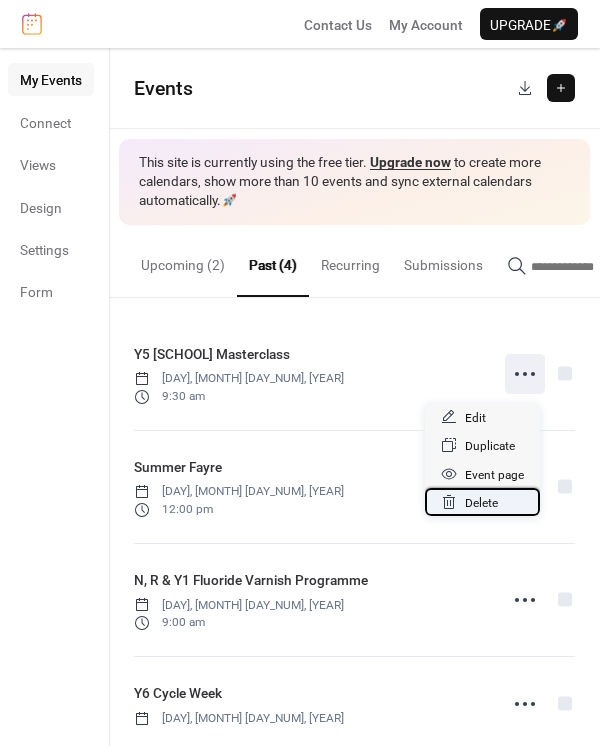 click on "Delete" at bounding box center [481, 503] 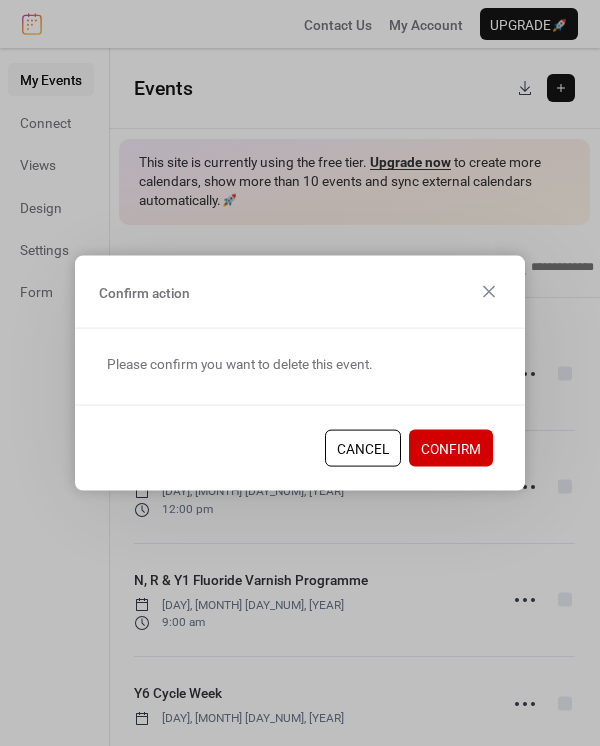 click on "Confirm" at bounding box center [451, 449] 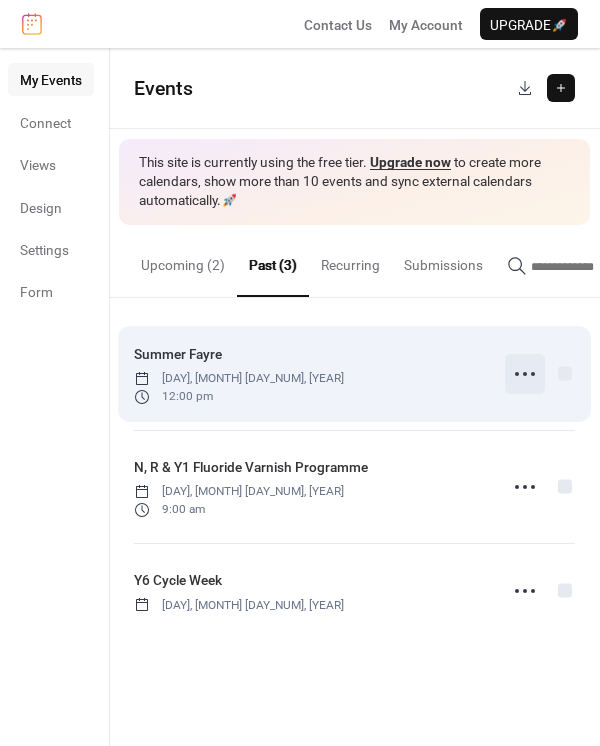 click 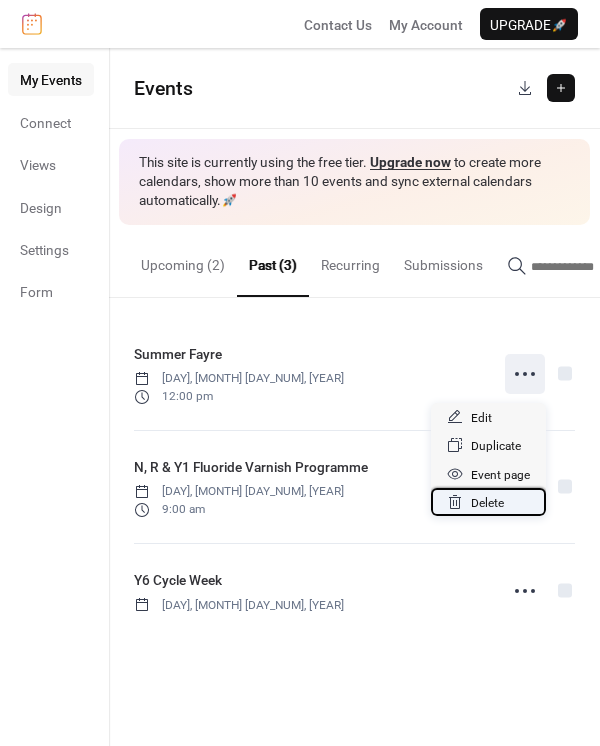 click on "Delete" at bounding box center (487, 503) 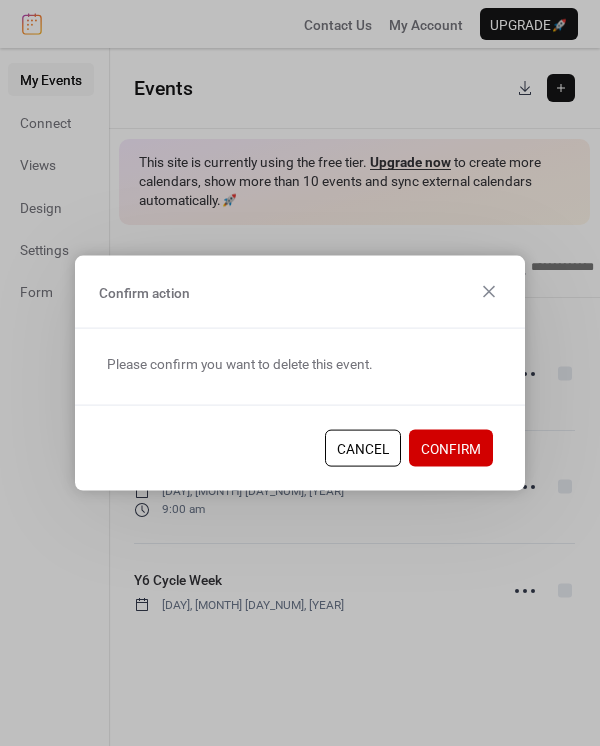 click on "Confirm" at bounding box center (451, 449) 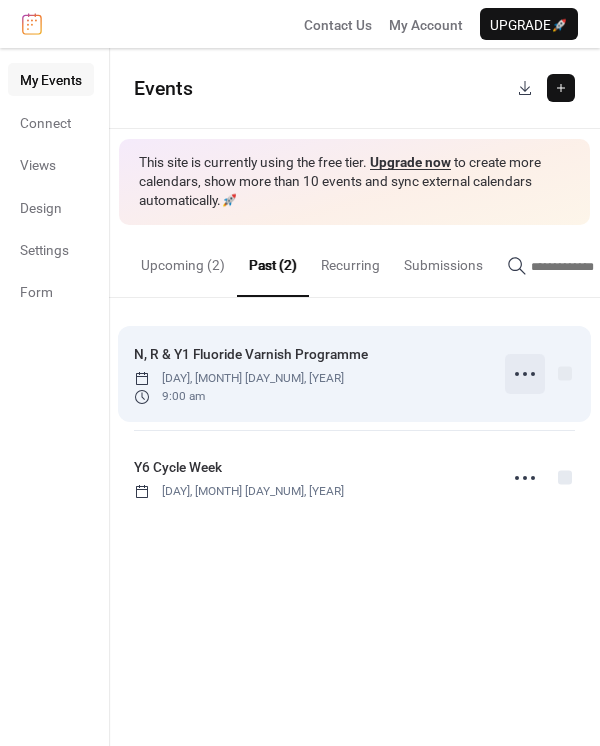 click 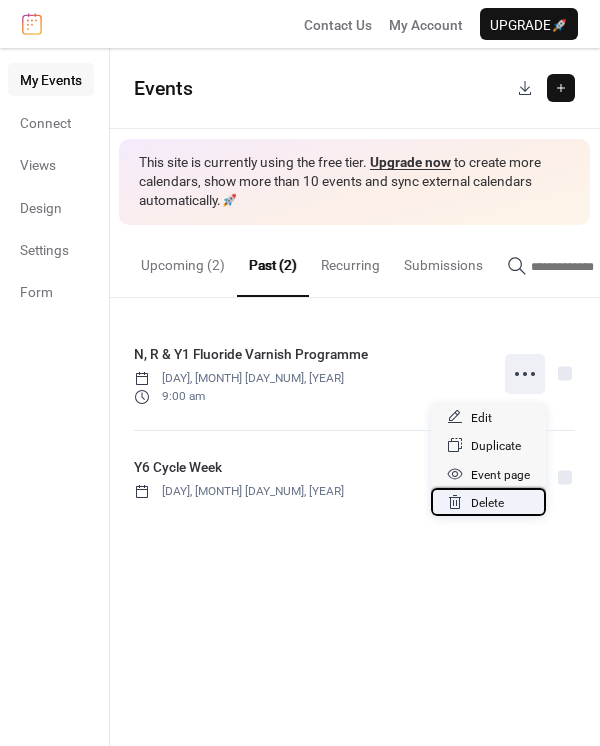 click on "Delete" at bounding box center [487, 503] 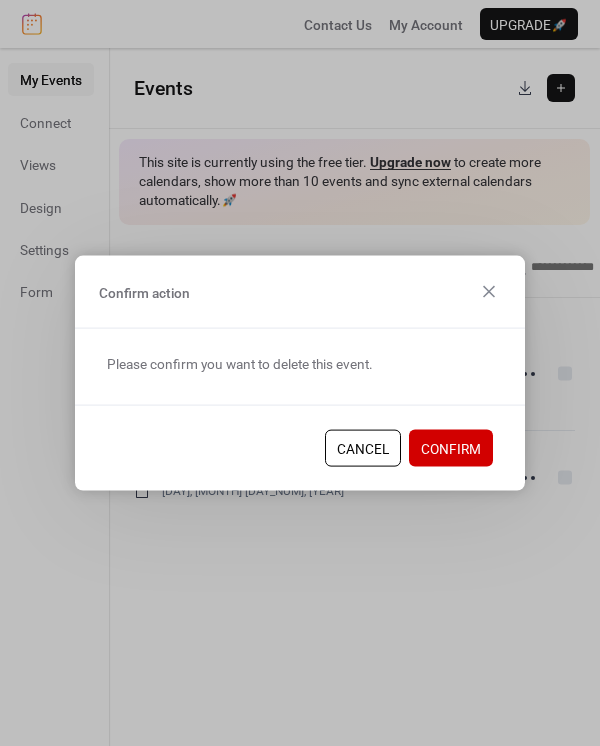 click on "Confirm" at bounding box center [451, 449] 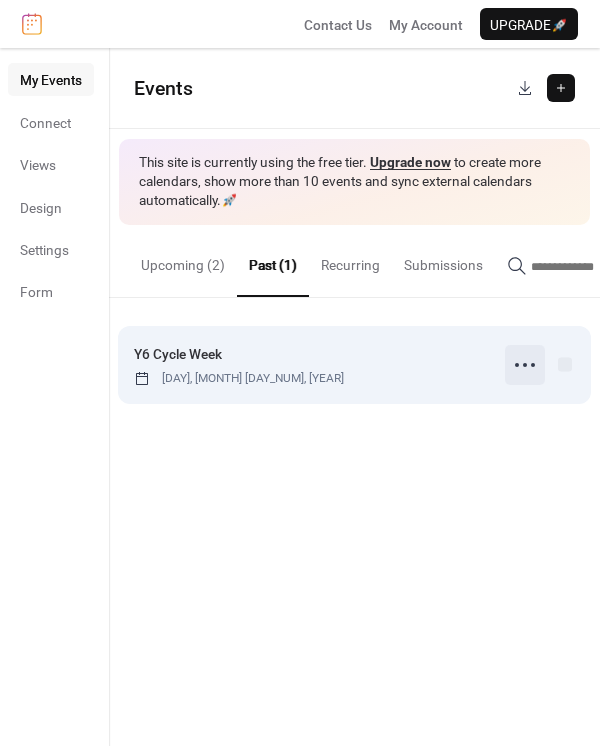 click 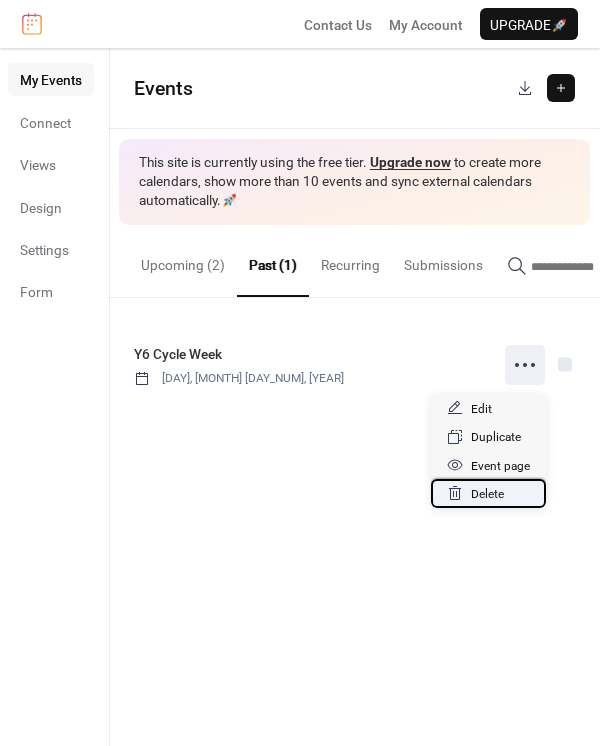 click on "Delete" at bounding box center [487, 494] 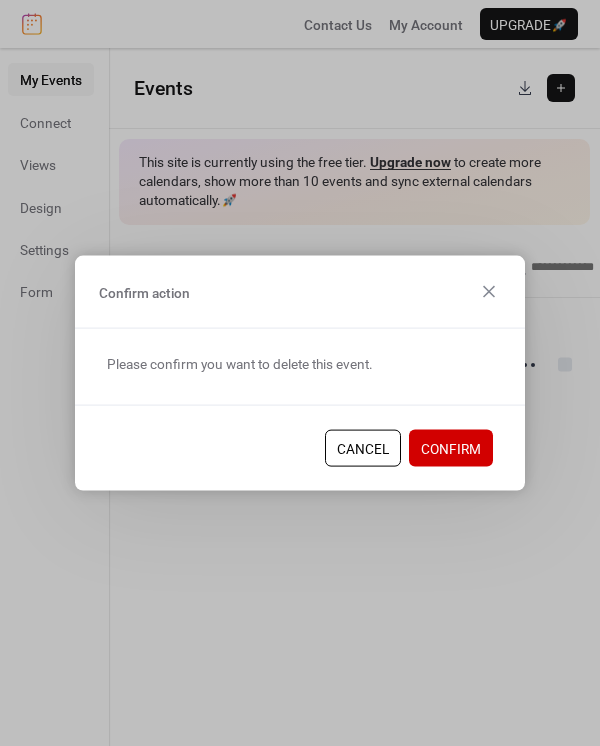 click on "Confirm" at bounding box center (451, 448) 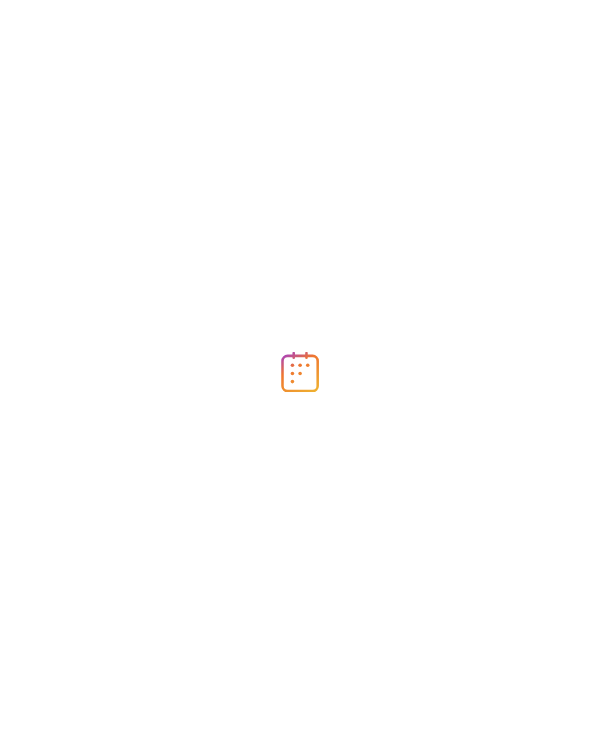 scroll, scrollTop: 0, scrollLeft: 0, axis: both 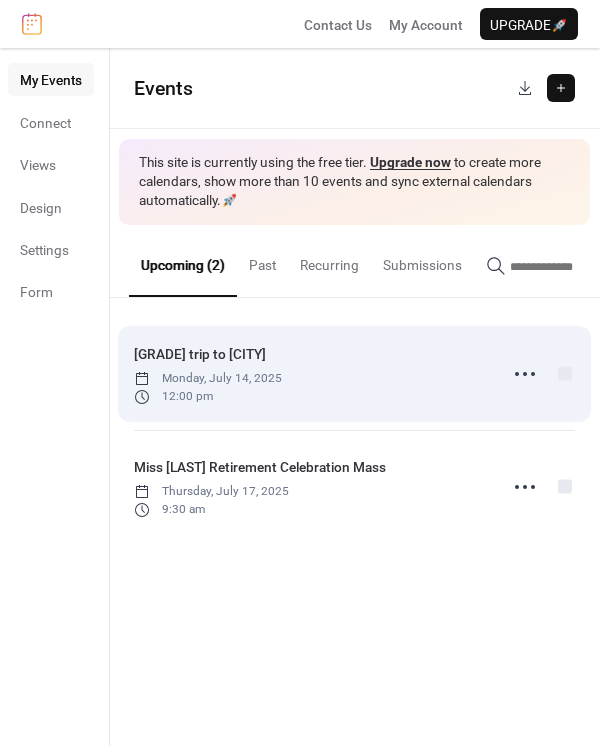 click on "[GRADE] trip to [CITY]" at bounding box center (200, 354) 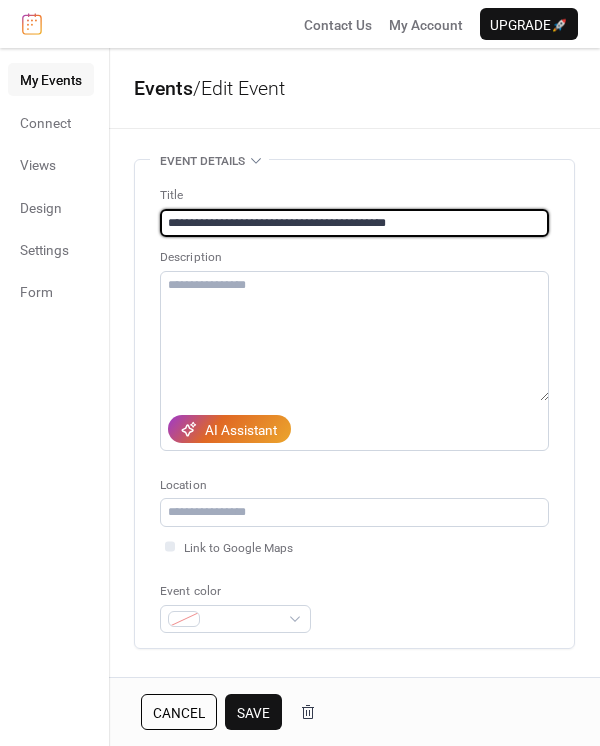 type on "**********" 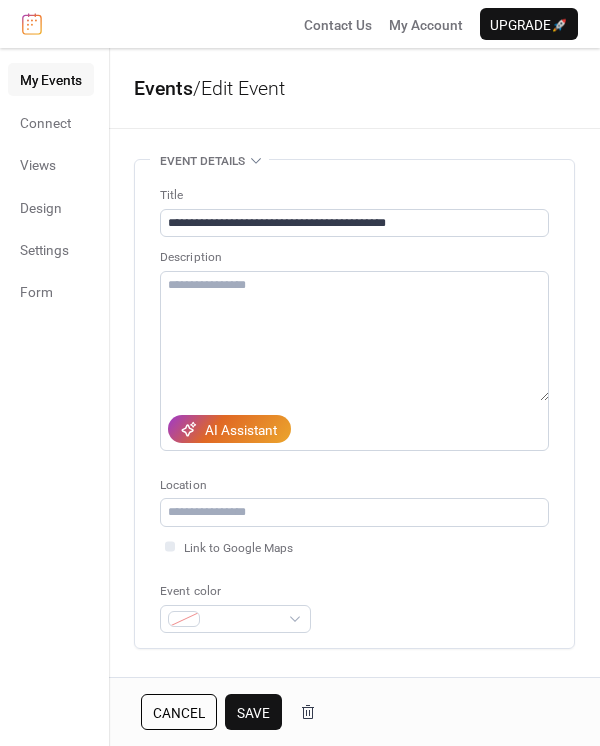 click on "Save" at bounding box center [253, 713] 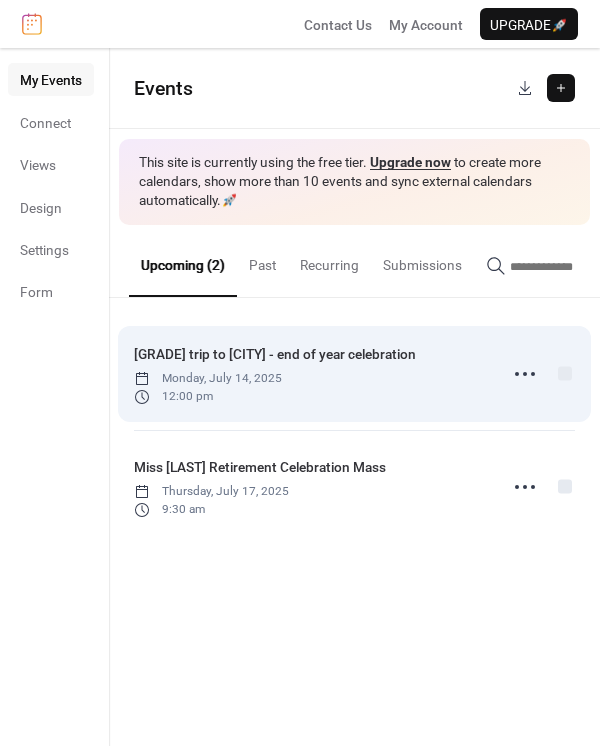 click on "[GRADE] trip to [CITY] - end of year celebration" at bounding box center (275, 354) 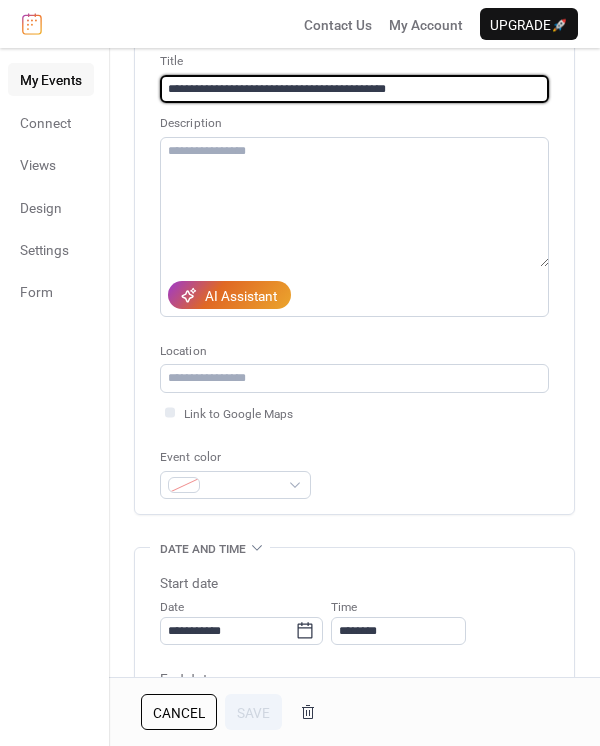 scroll, scrollTop: 333, scrollLeft: 0, axis: vertical 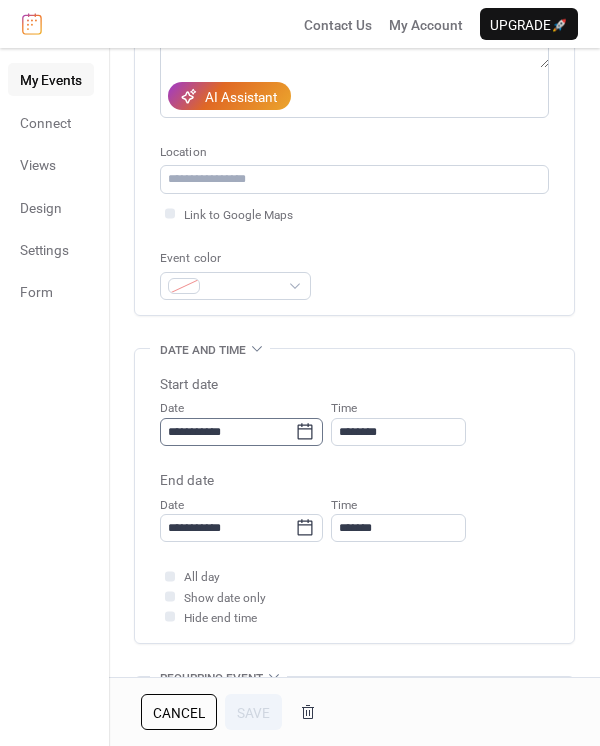 click 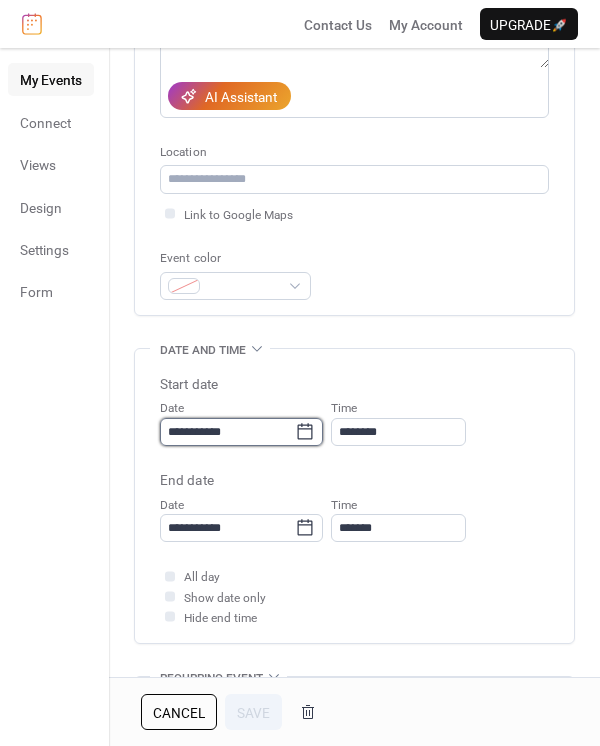 click on "**********" at bounding box center [227, 432] 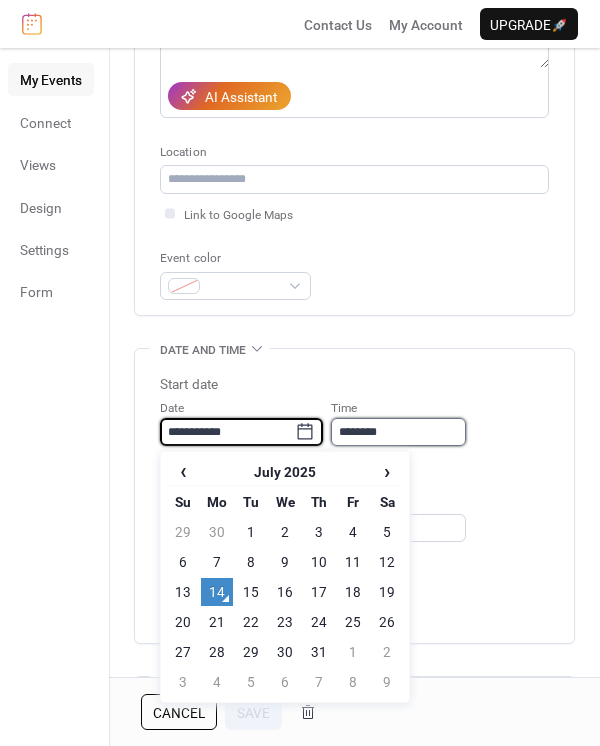 click on "********" at bounding box center (398, 432) 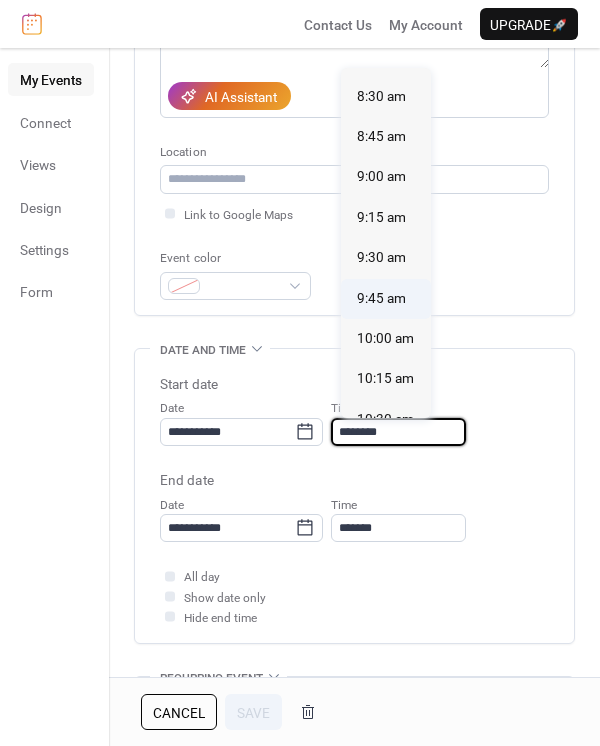 scroll, scrollTop: 1403, scrollLeft: 0, axis: vertical 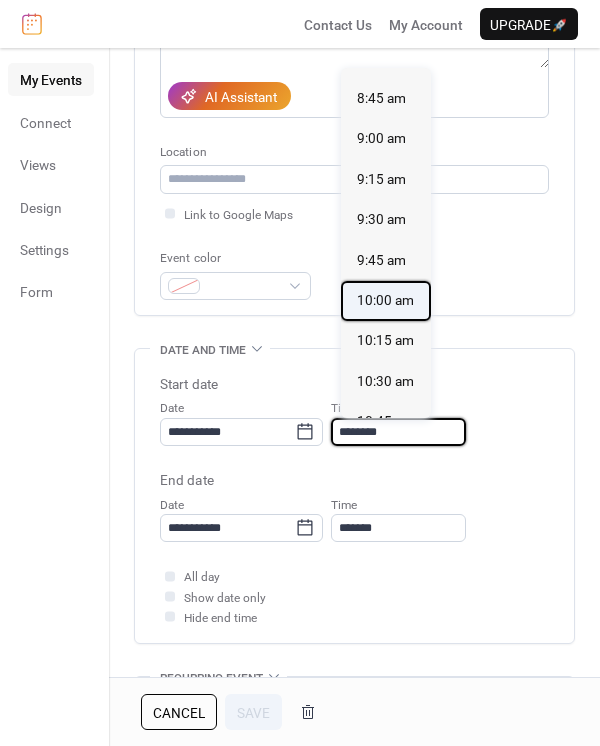 click on "10:00 am" at bounding box center (386, 301) 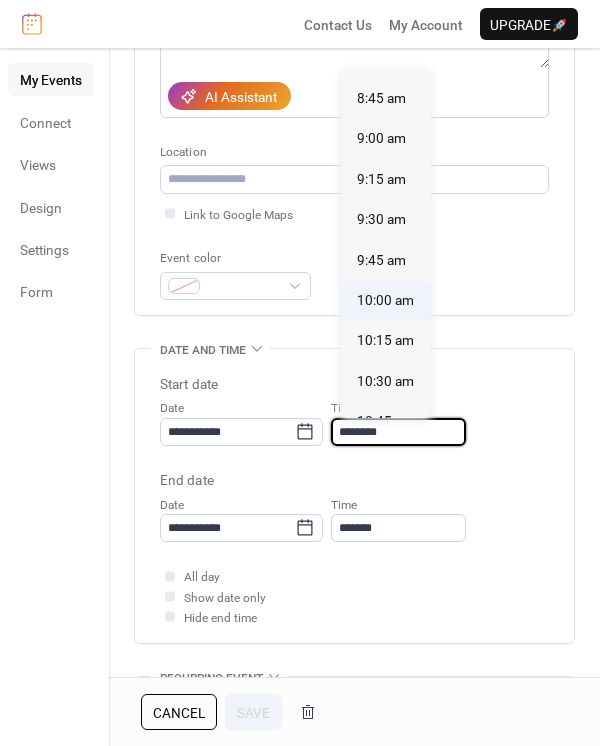type on "********" 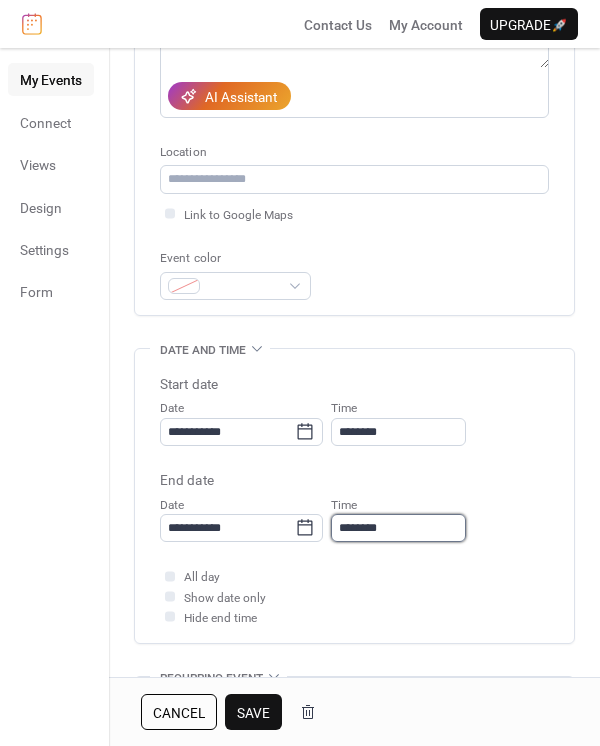click on "********" at bounding box center (398, 528) 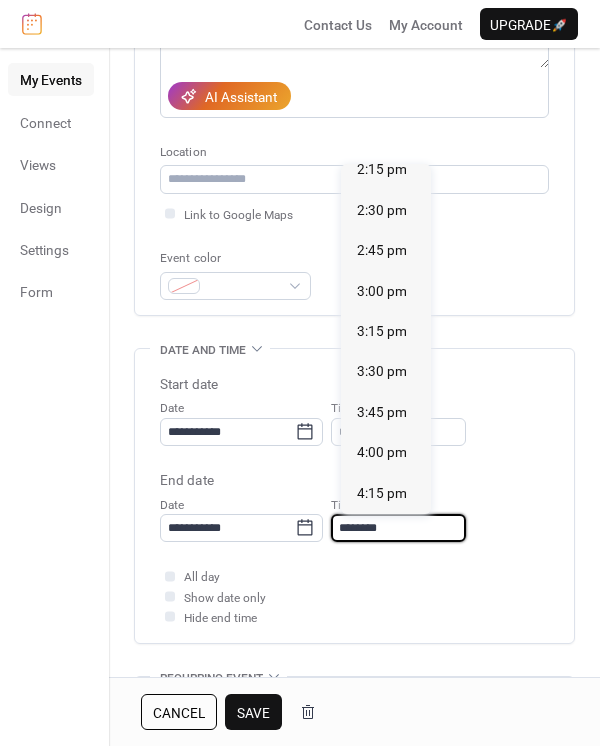 scroll, scrollTop: 666, scrollLeft: 0, axis: vertical 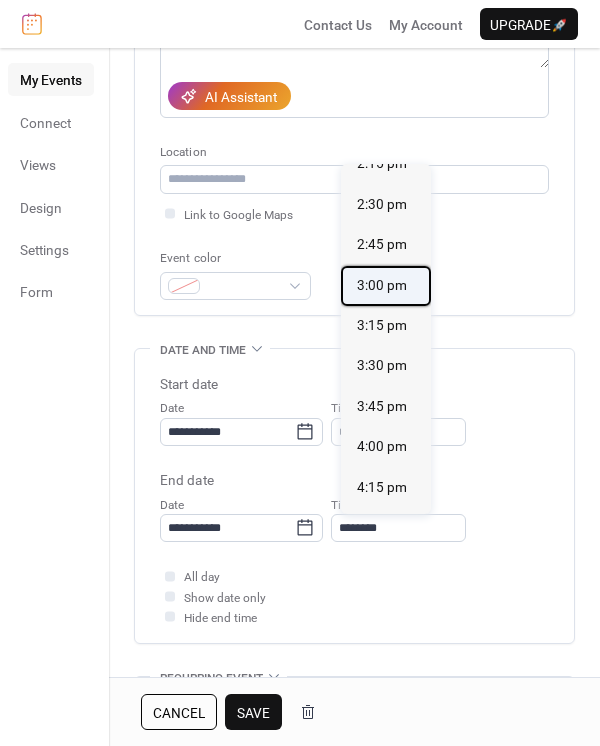 click on "3:00 pm" at bounding box center (382, 285) 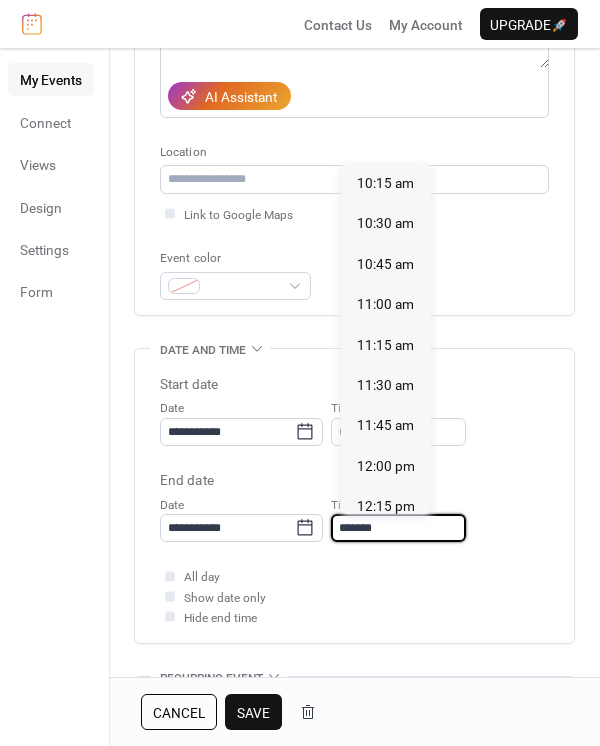 click on "*******" at bounding box center [398, 528] 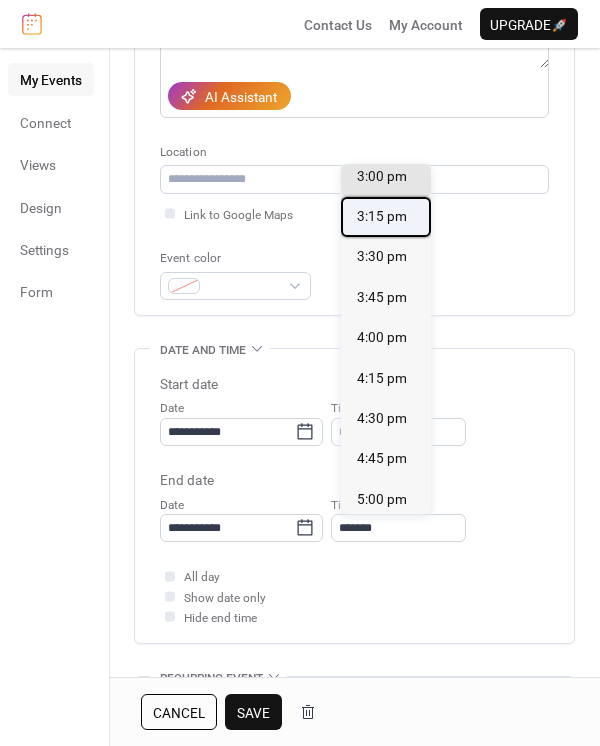 click on "3:15 pm" at bounding box center (386, 217) 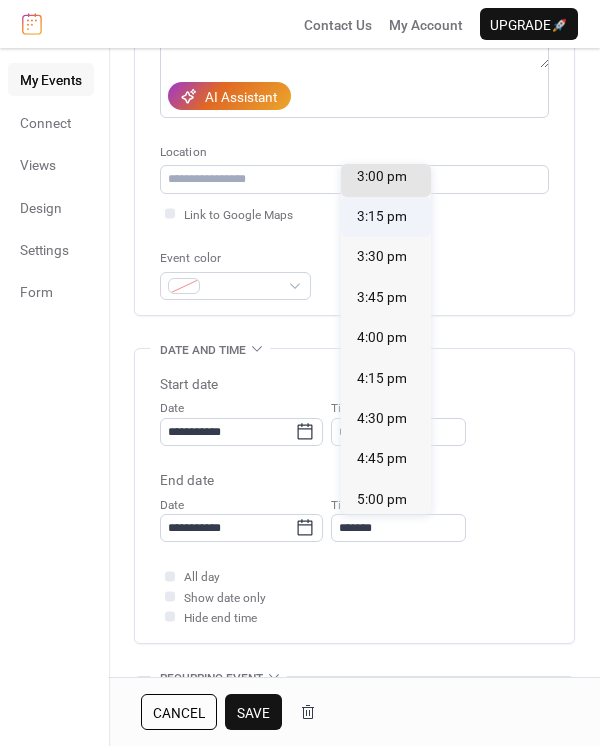 type on "*******" 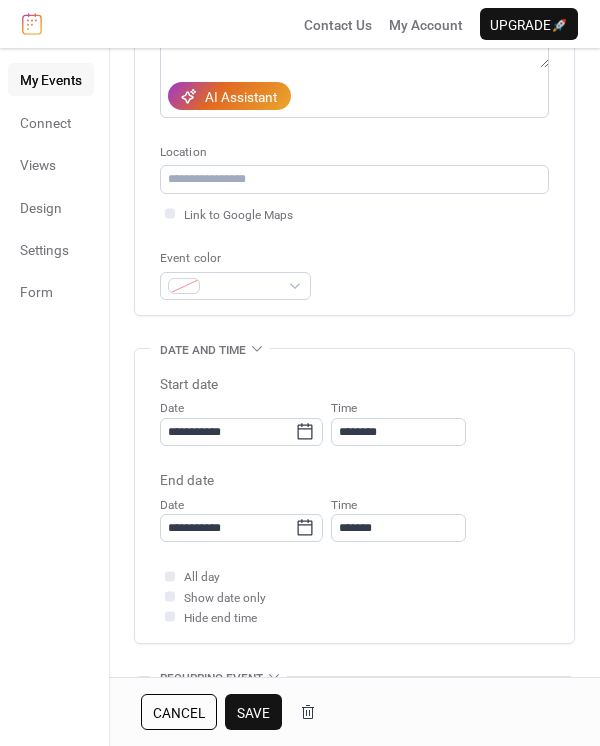 click on "Save" at bounding box center (253, 713) 